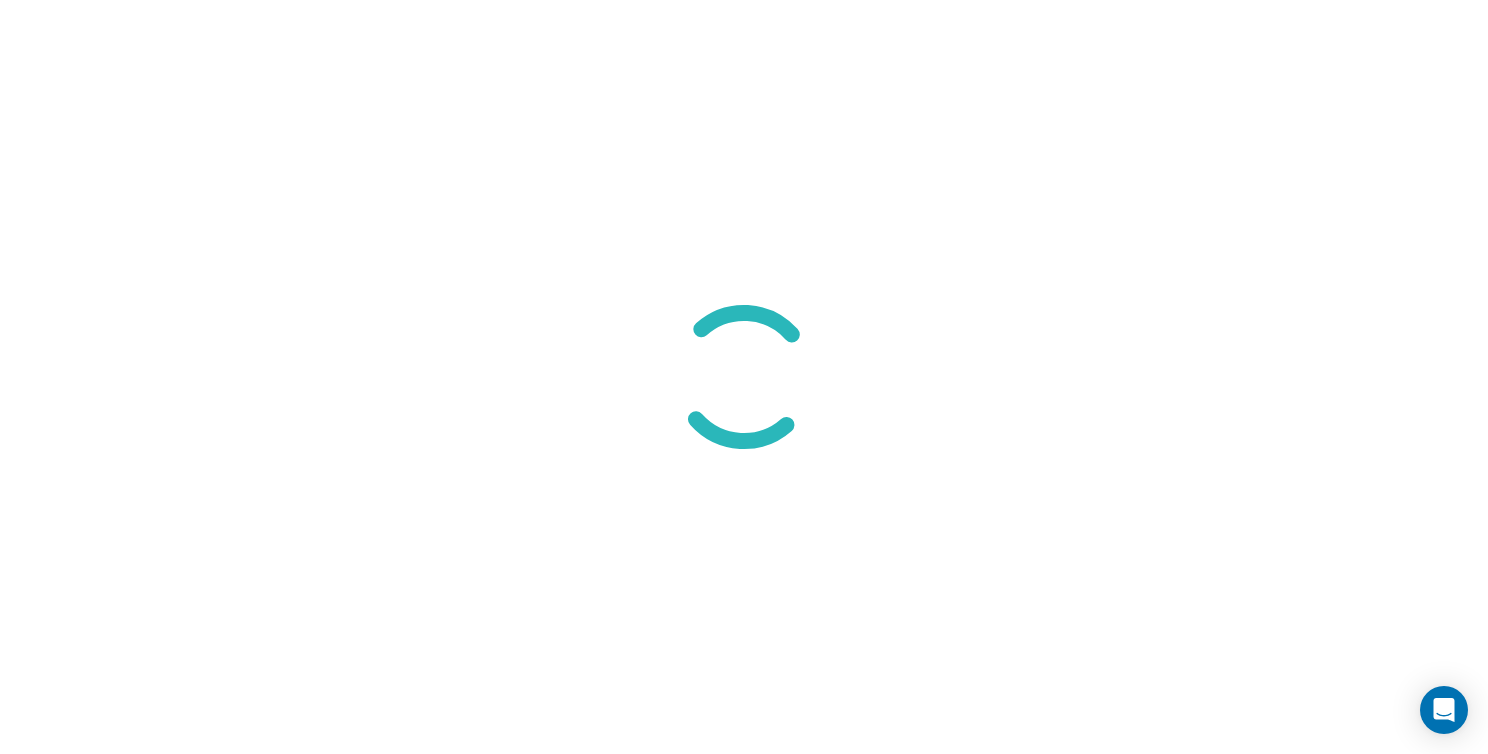 scroll, scrollTop: 0, scrollLeft: 0, axis: both 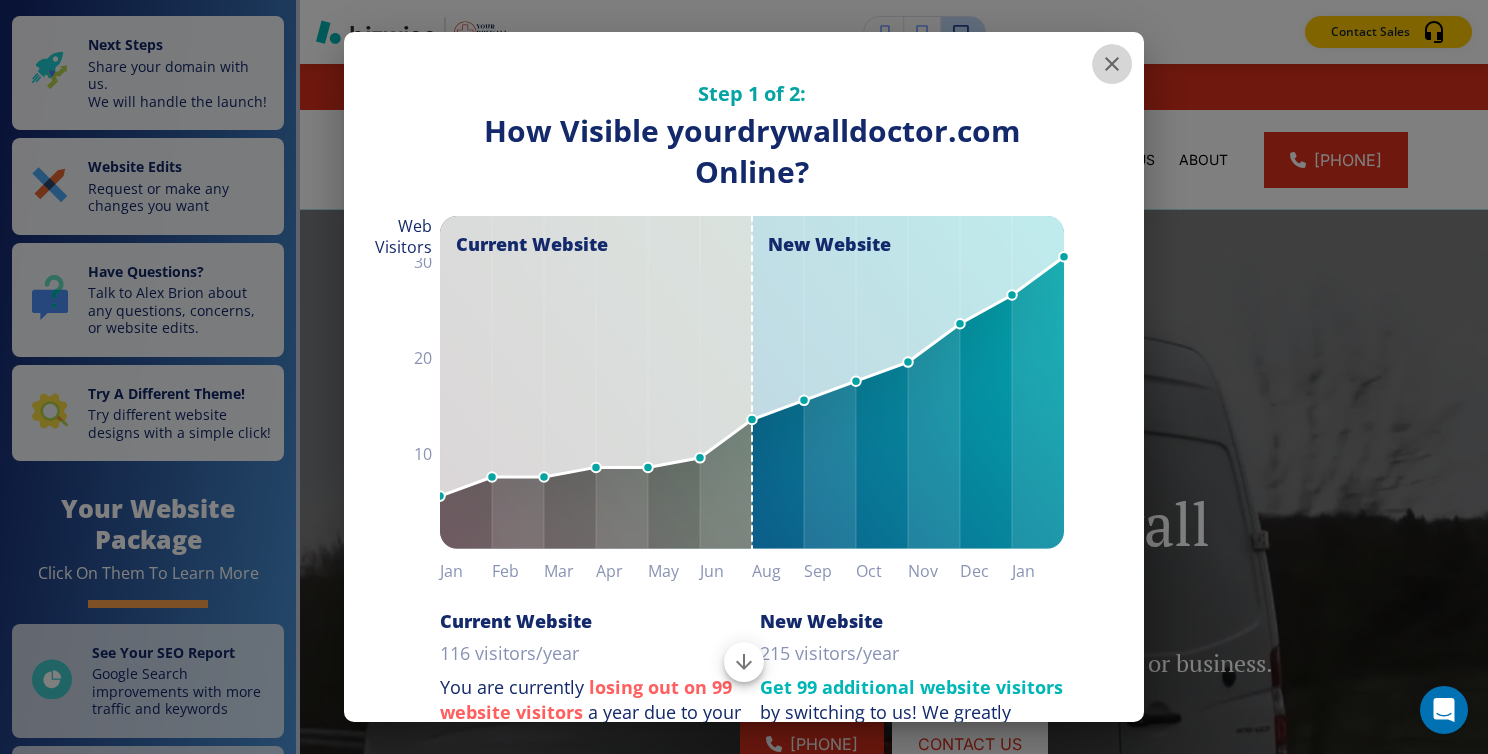 click 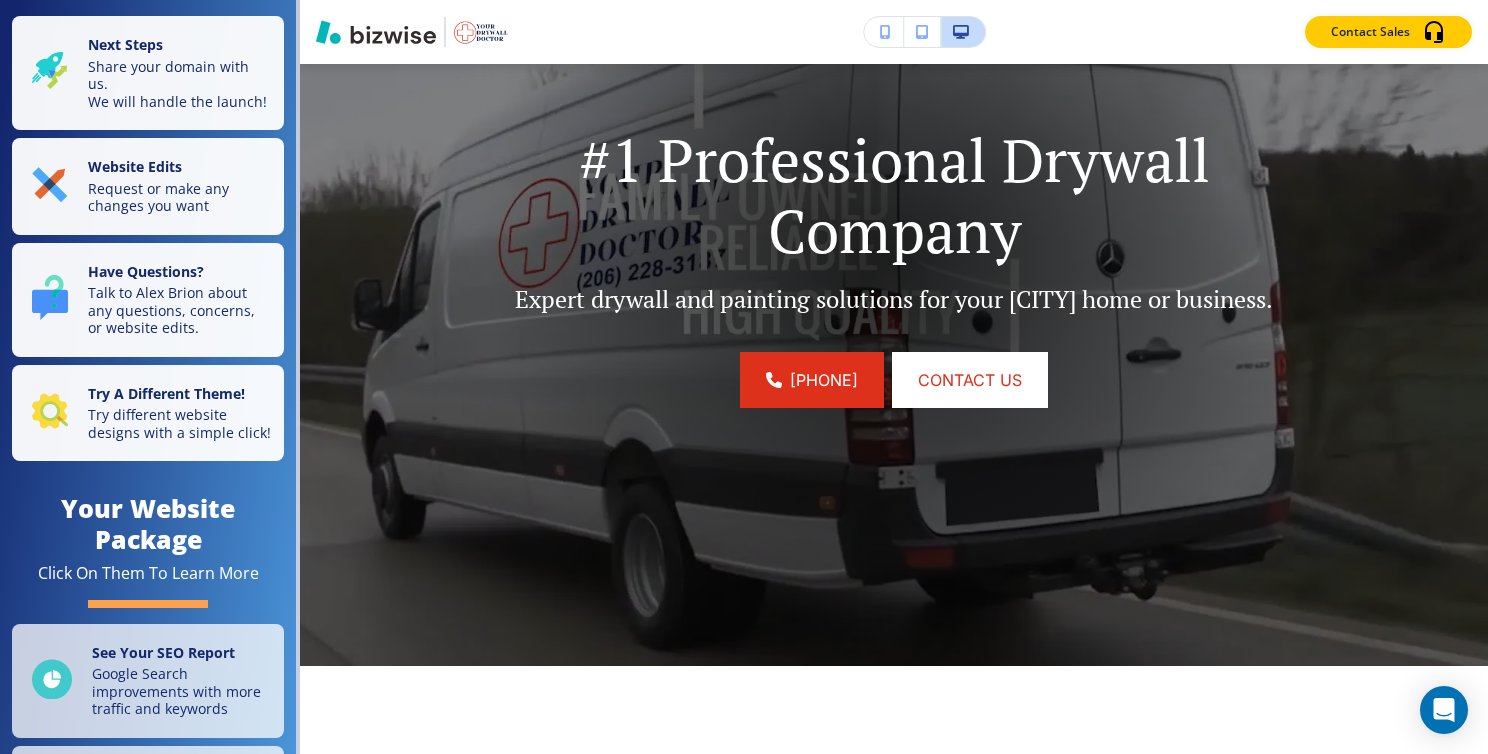 scroll, scrollTop: 372, scrollLeft: 0, axis: vertical 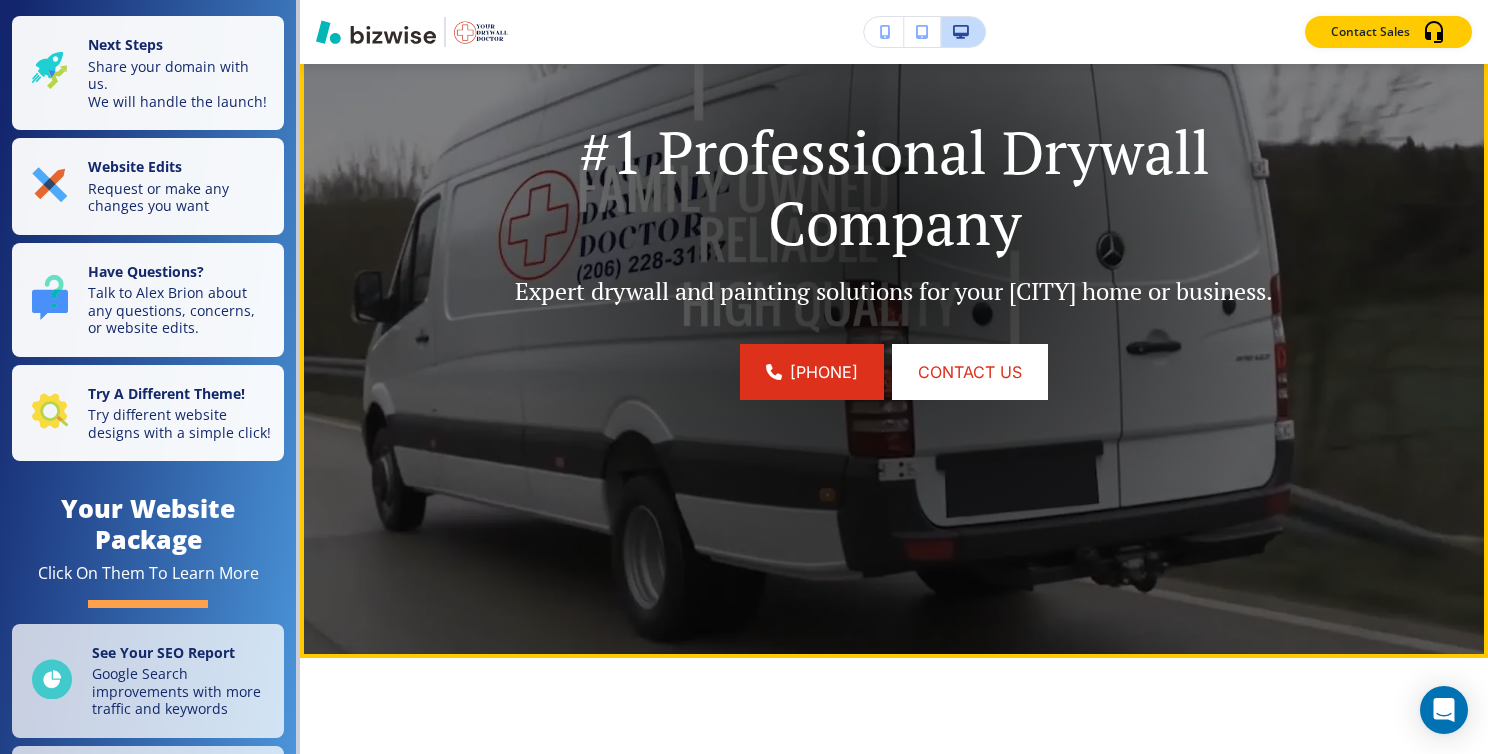 click on "([AREACODE]) [PREFIX]-[LINE] CONTACT US" 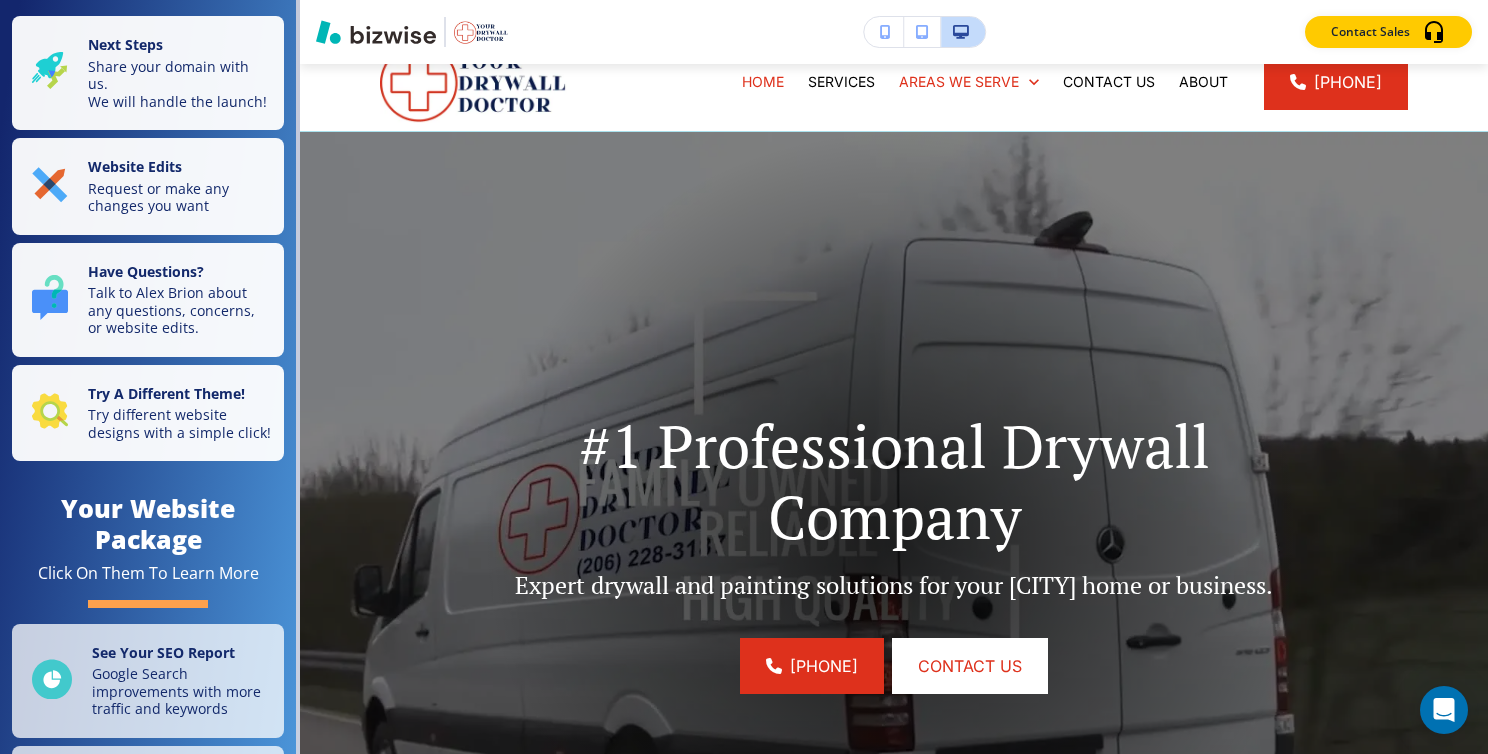 scroll, scrollTop: 0, scrollLeft: 0, axis: both 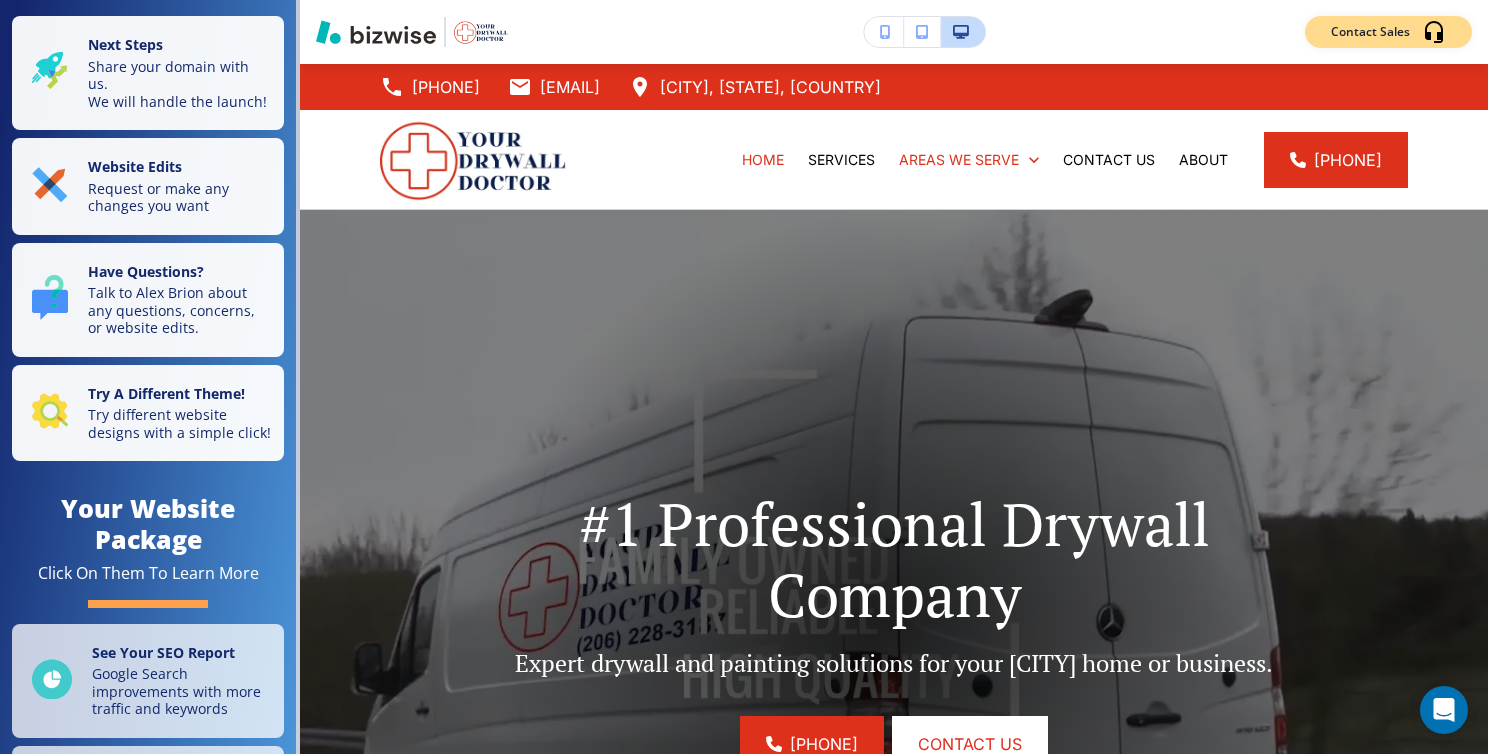 click on "Contact Sales" at bounding box center (1370, 32) 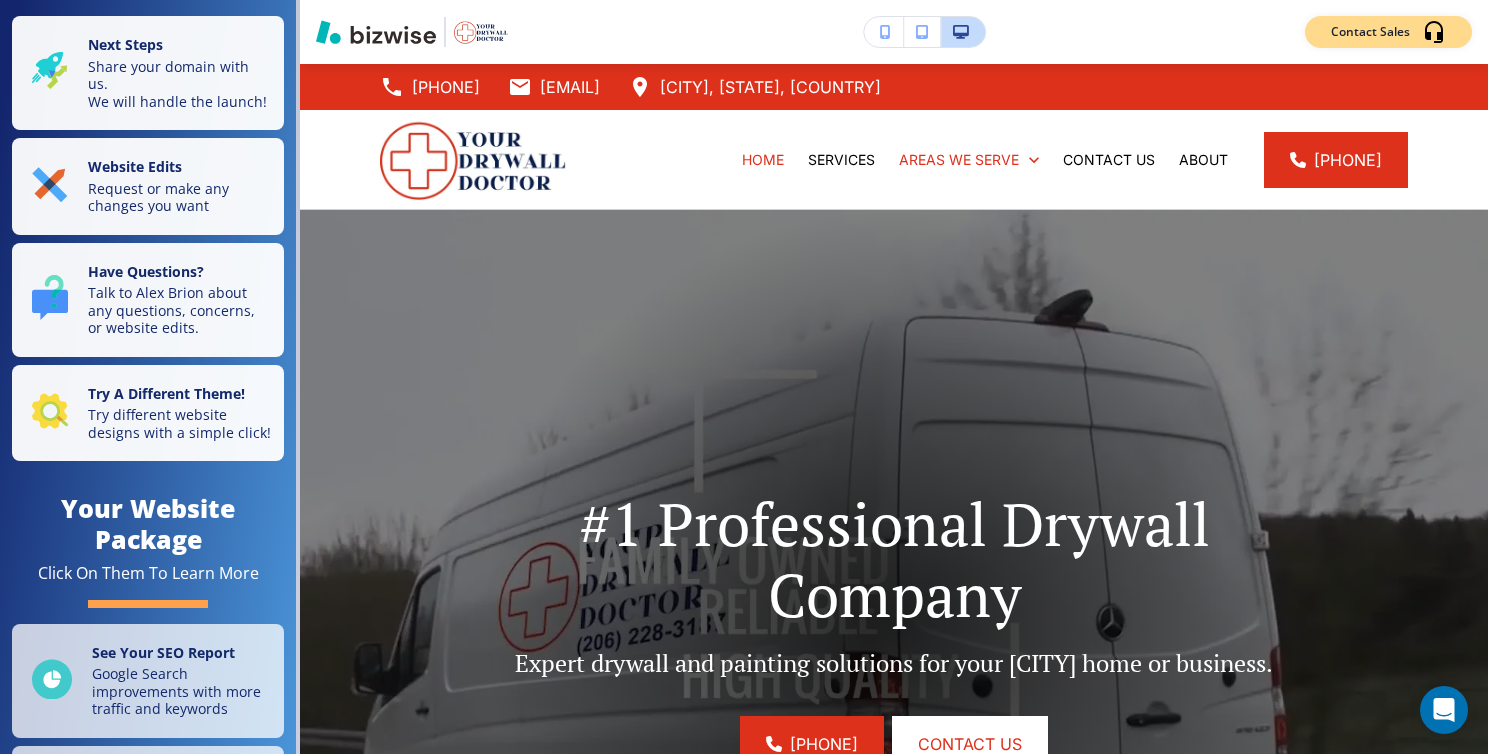 click on "Contact Sales" at bounding box center [1370, 32] 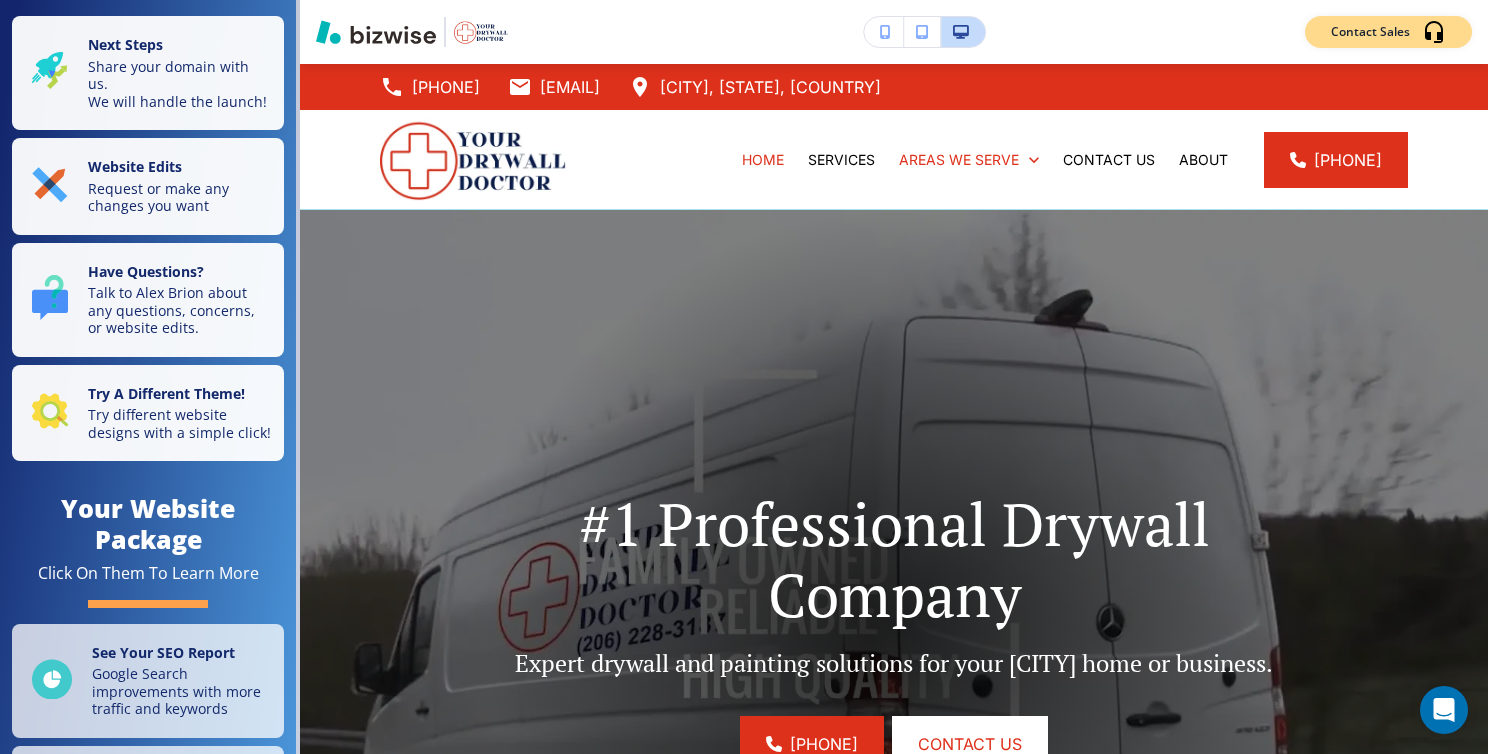 click on "Contact Sales" at bounding box center [1370, 32] 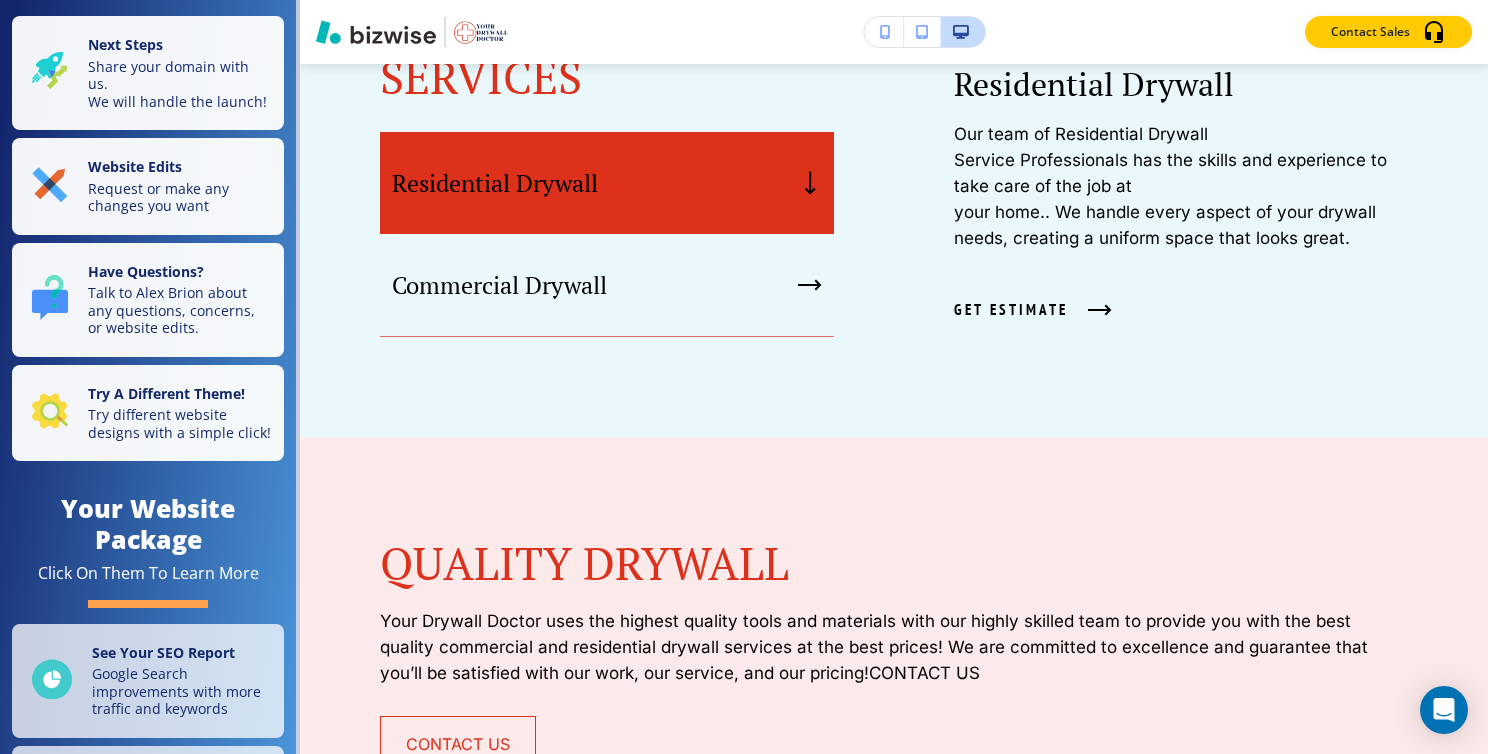 scroll, scrollTop: 1550, scrollLeft: 0, axis: vertical 